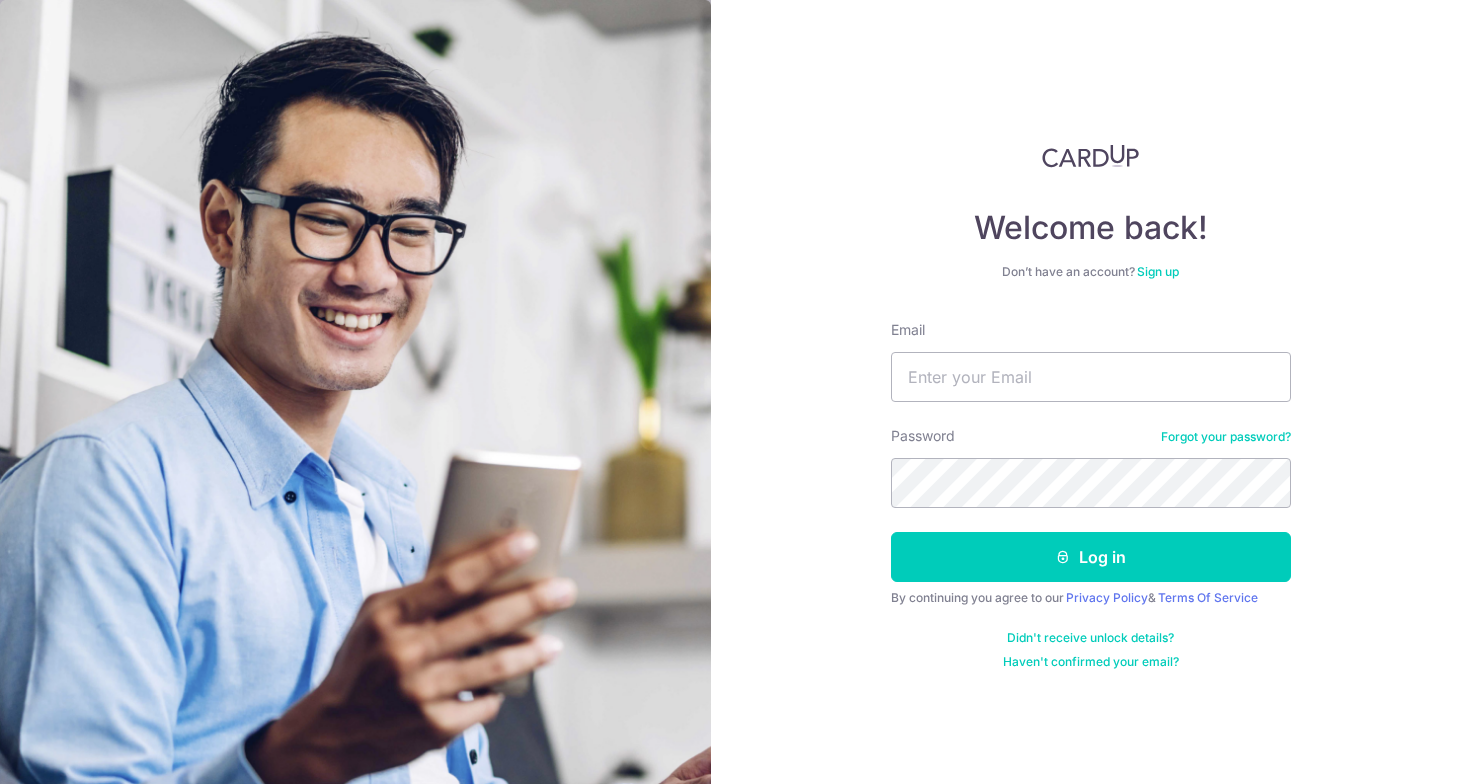 scroll, scrollTop: 0, scrollLeft: 0, axis: both 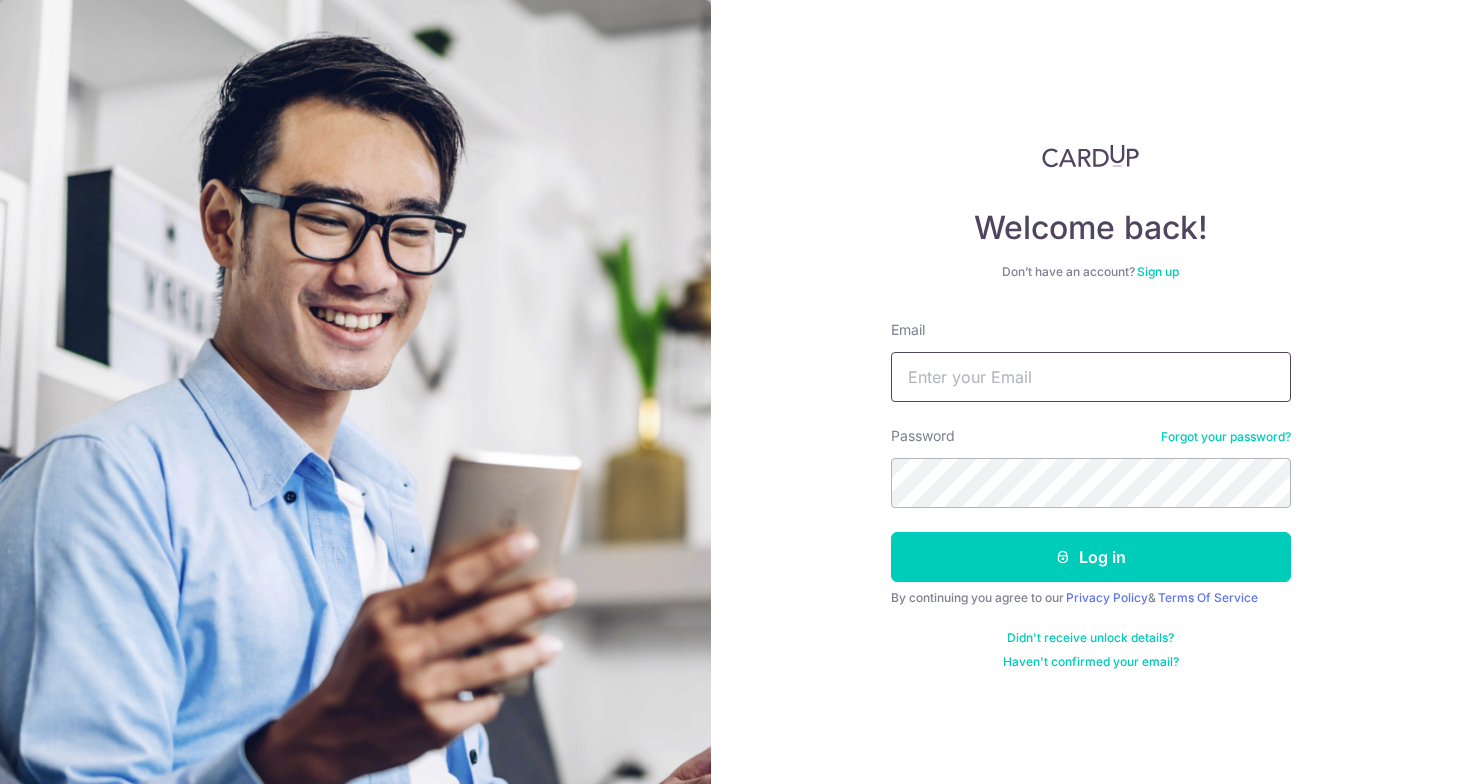type on "[EMAIL]" 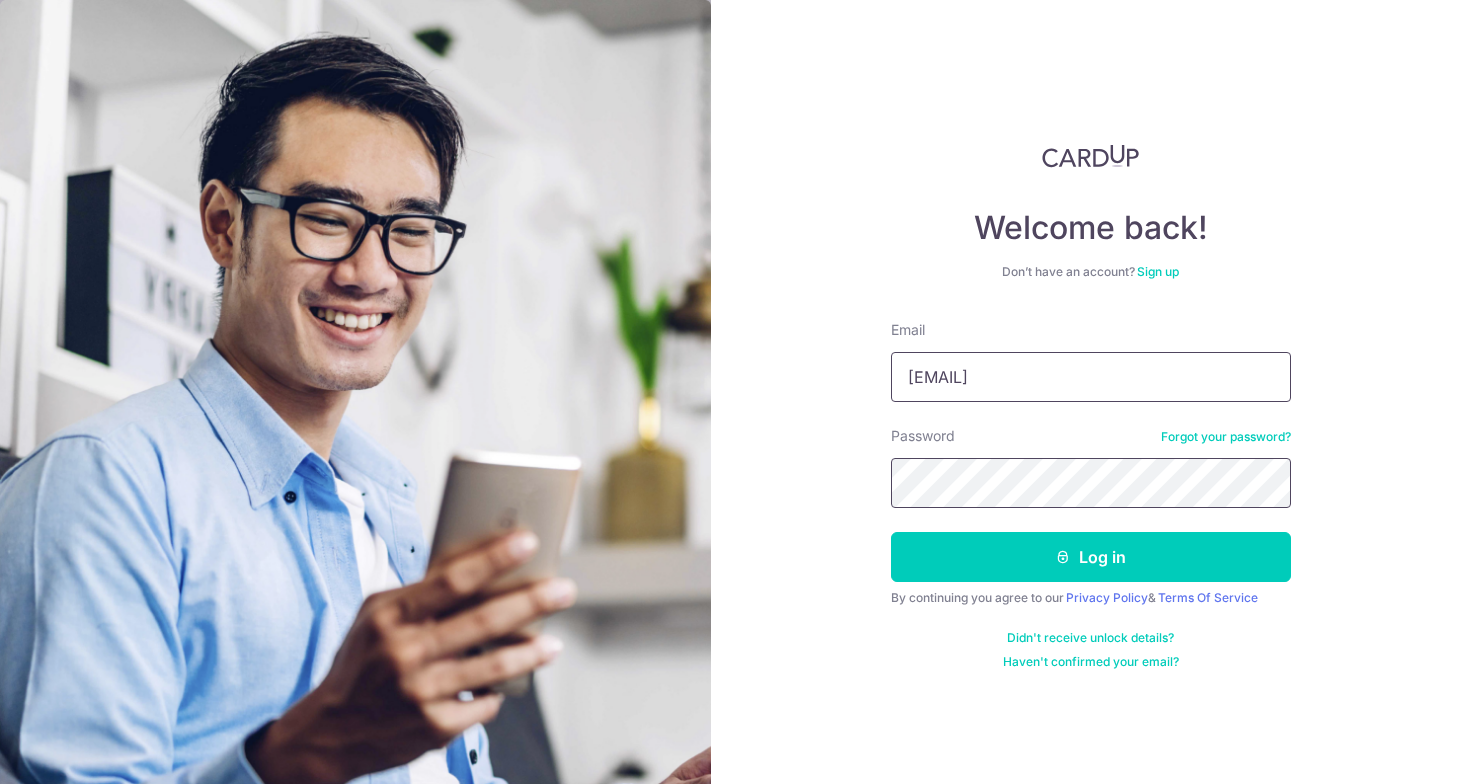 click on "Log in" at bounding box center [1091, 557] 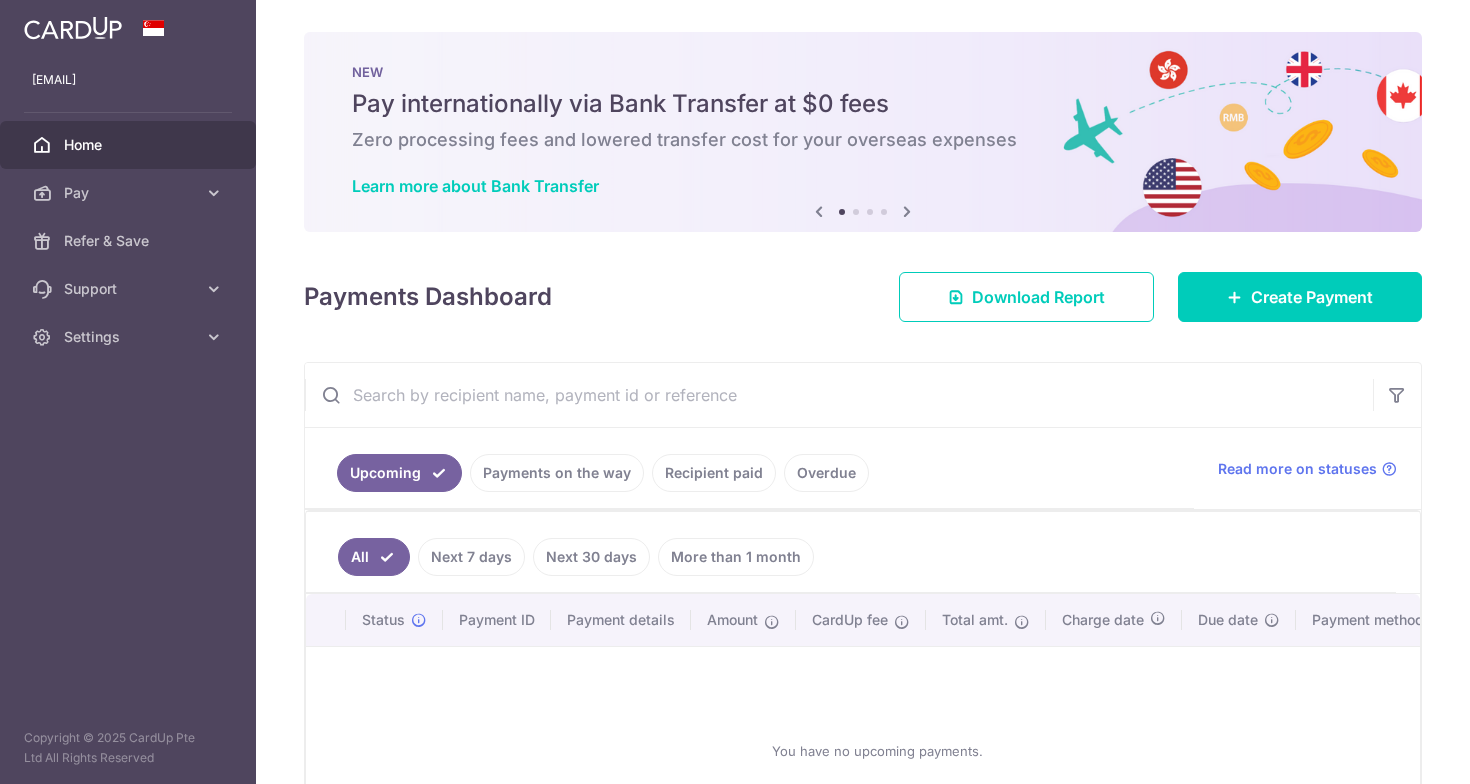 scroll, scrollTop: 0, scrollLeft: 0, axis: both 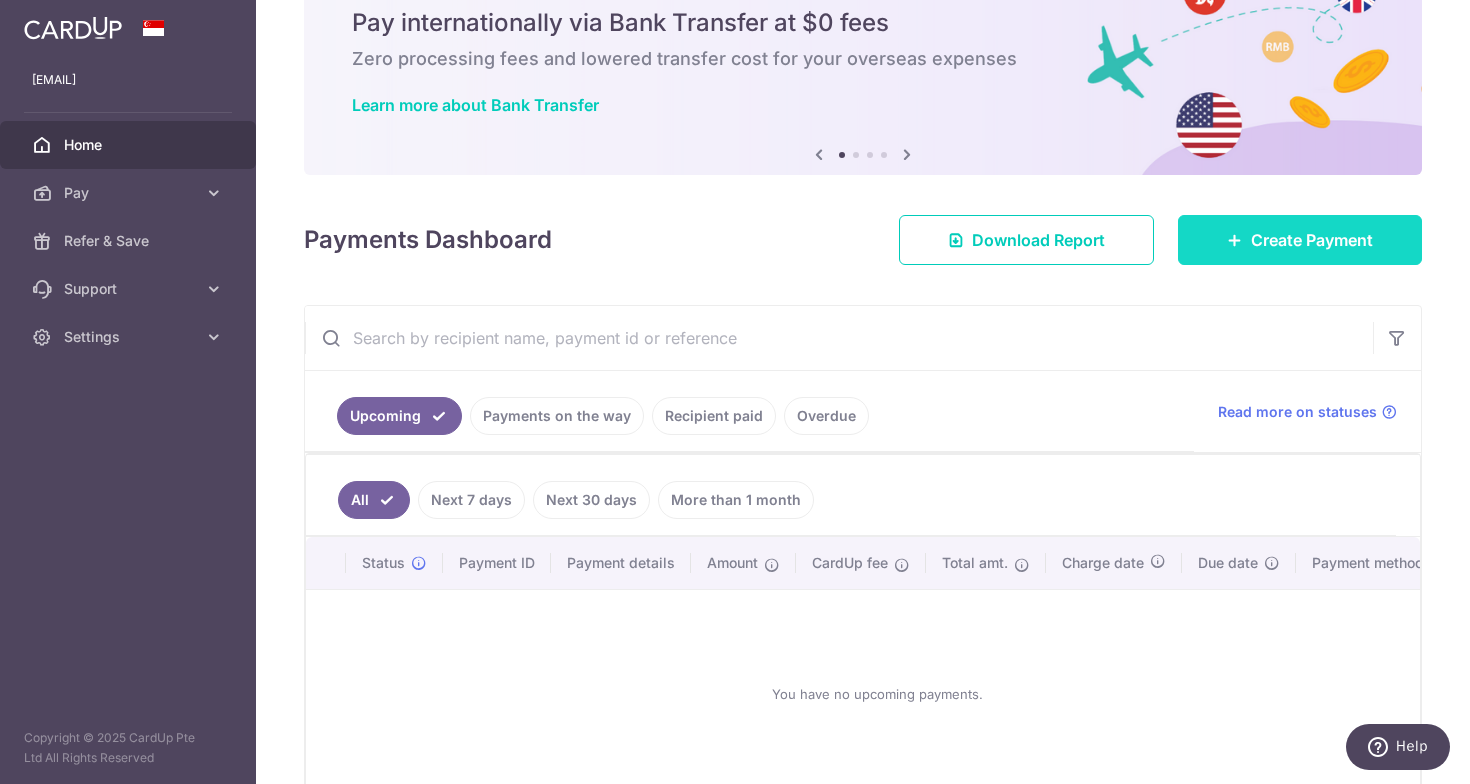 click on "Create Payment" at bounding box center (1300, 240) 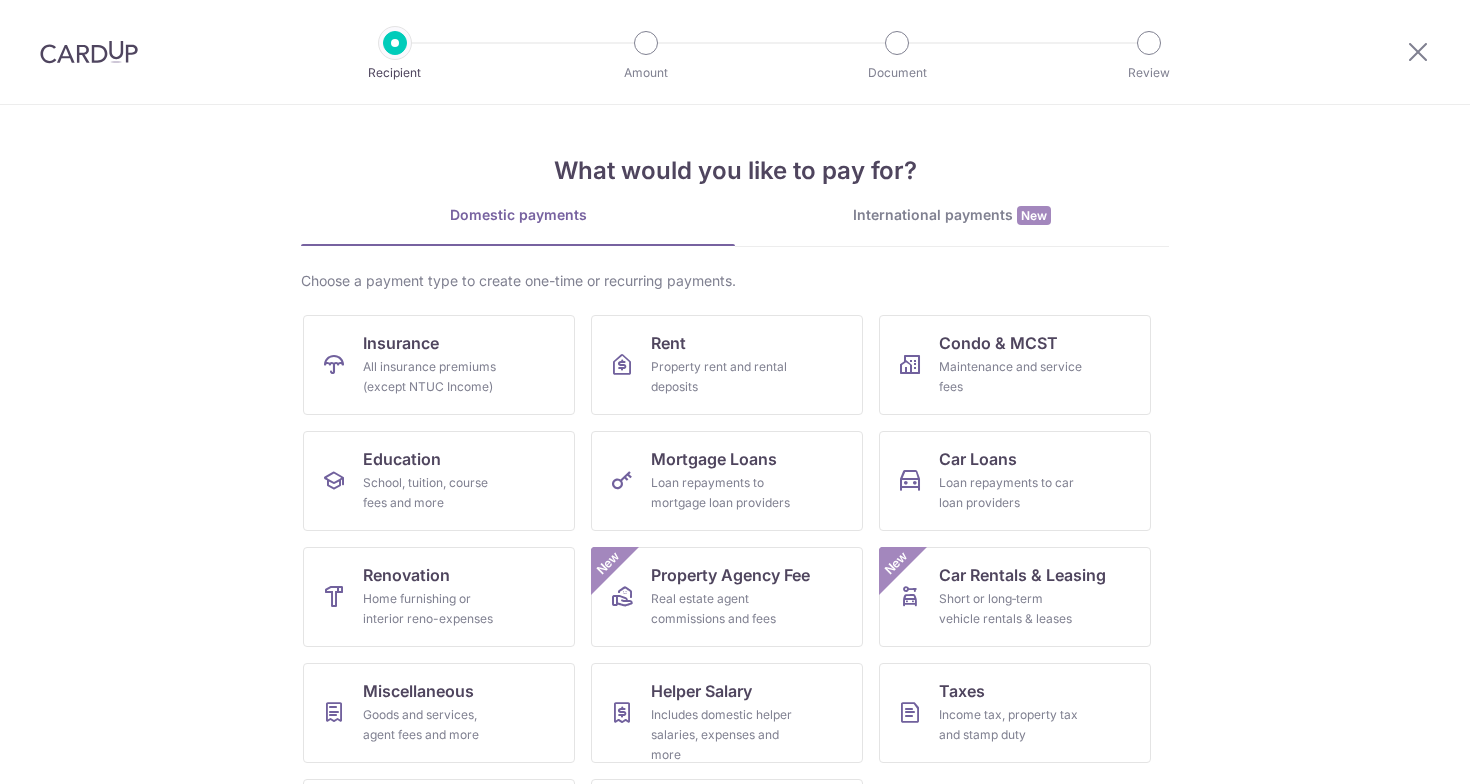 scroll, scrollTop: 0, scrollLeft: 0, axis: both 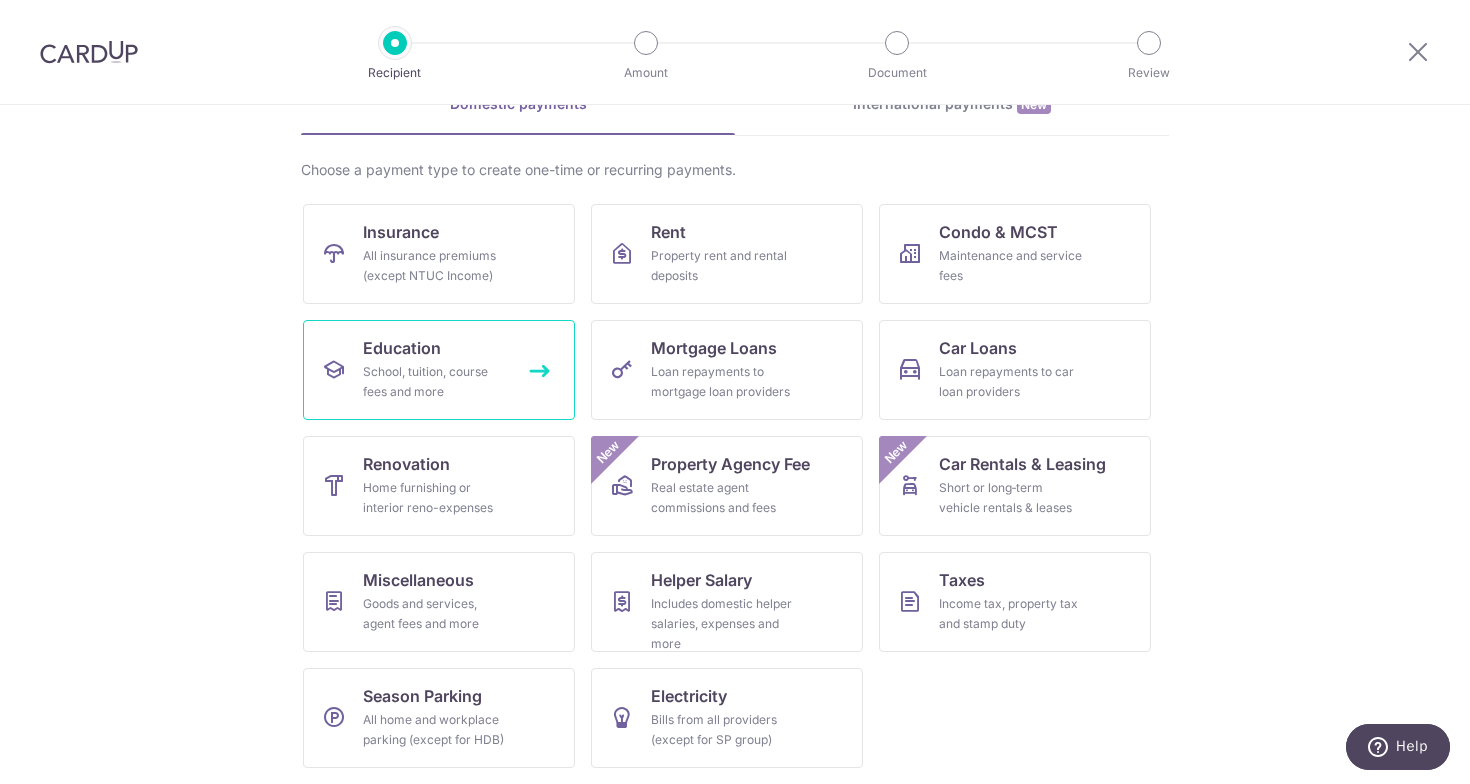 click on "Education School, tuition, course fees and more" at bounding box center [439, 370] 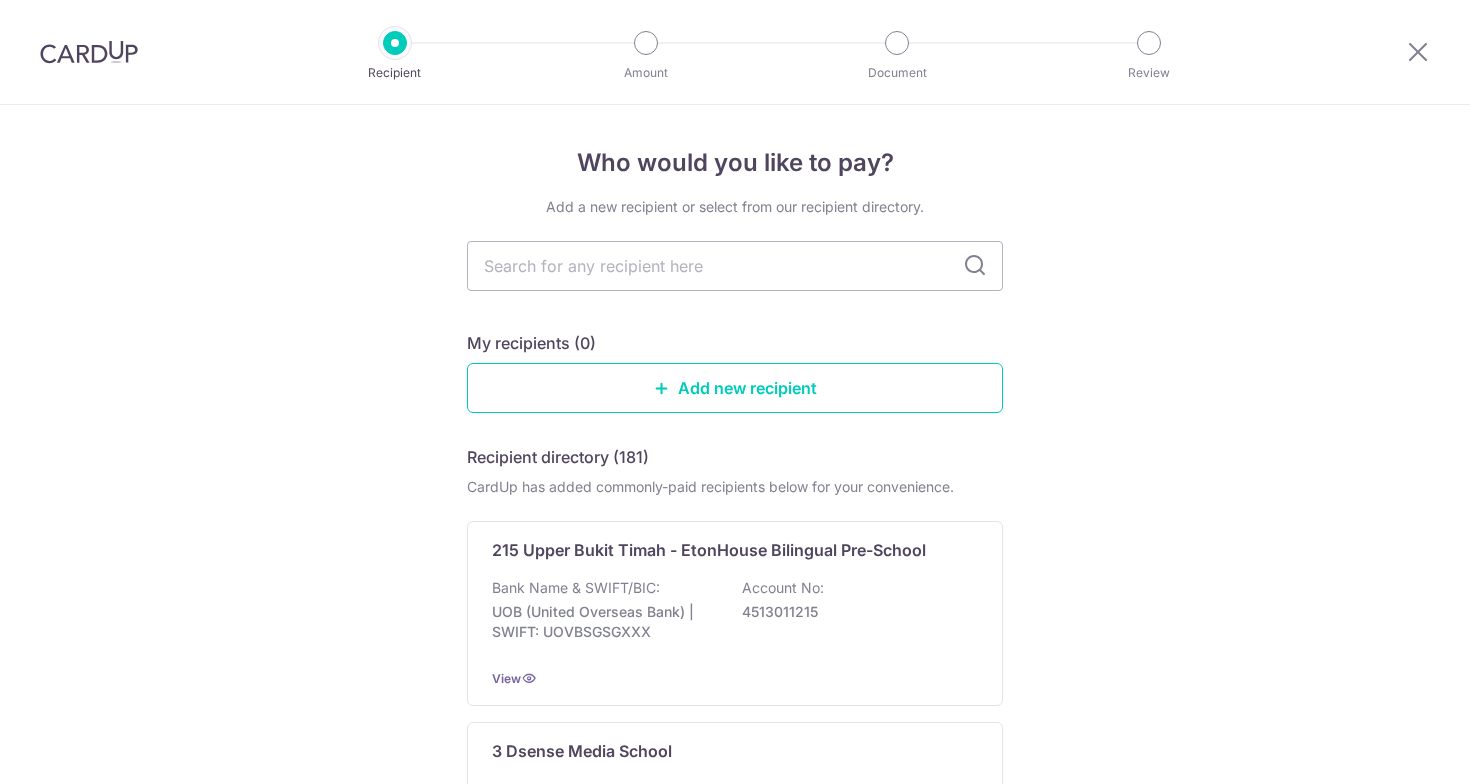 scroll, scrollTop: 0, scrollLeft: 0, axis: both 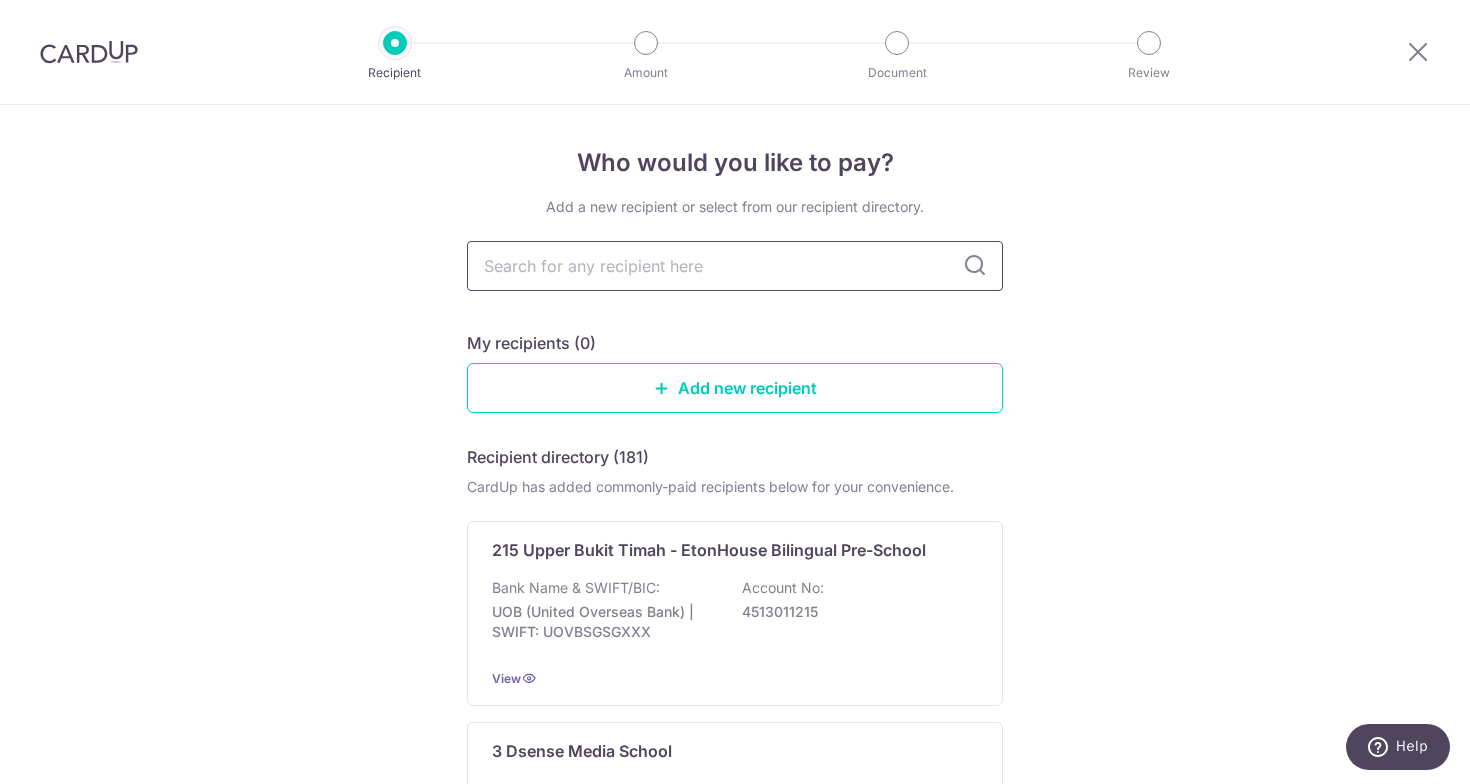 click at bounding box center [735, 266] 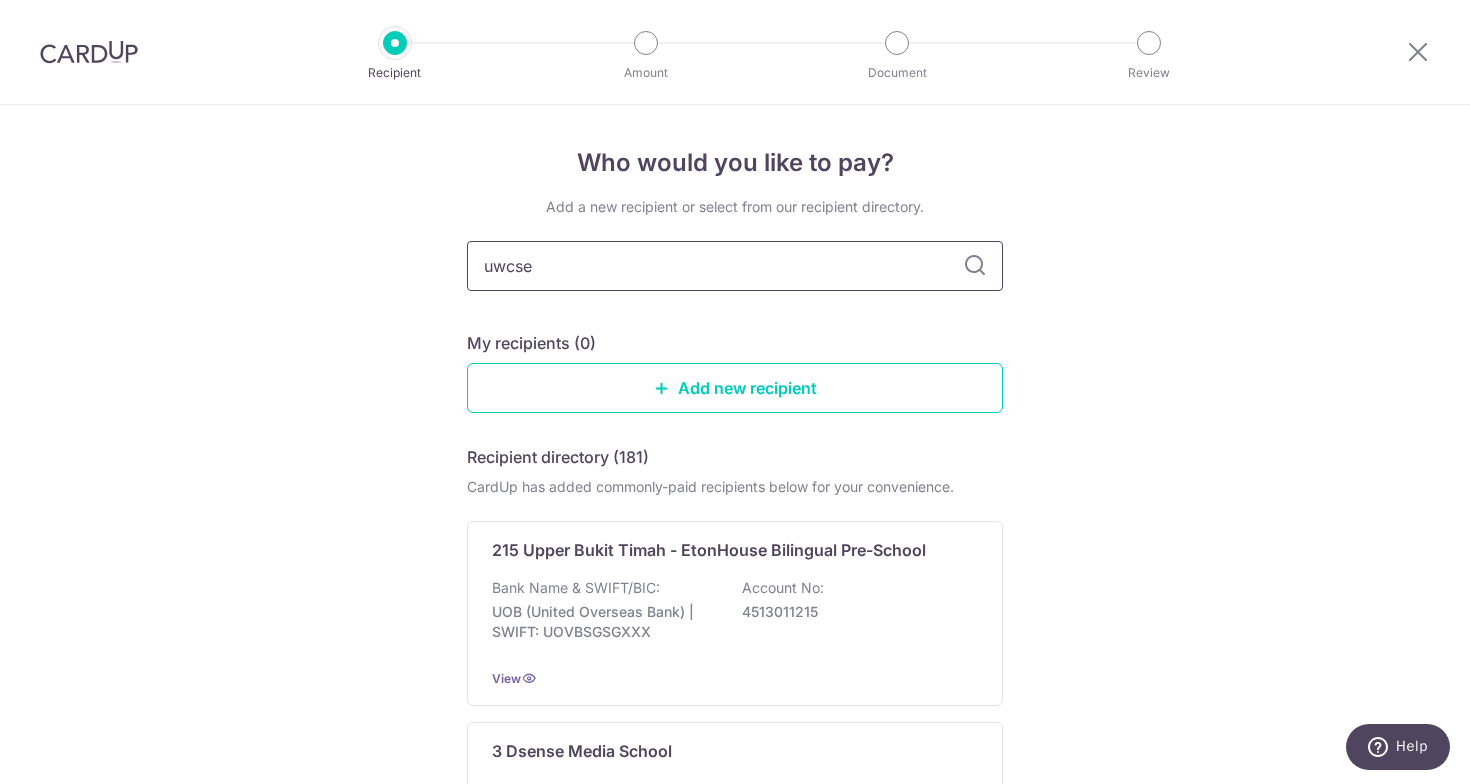 type on "uwcsea" 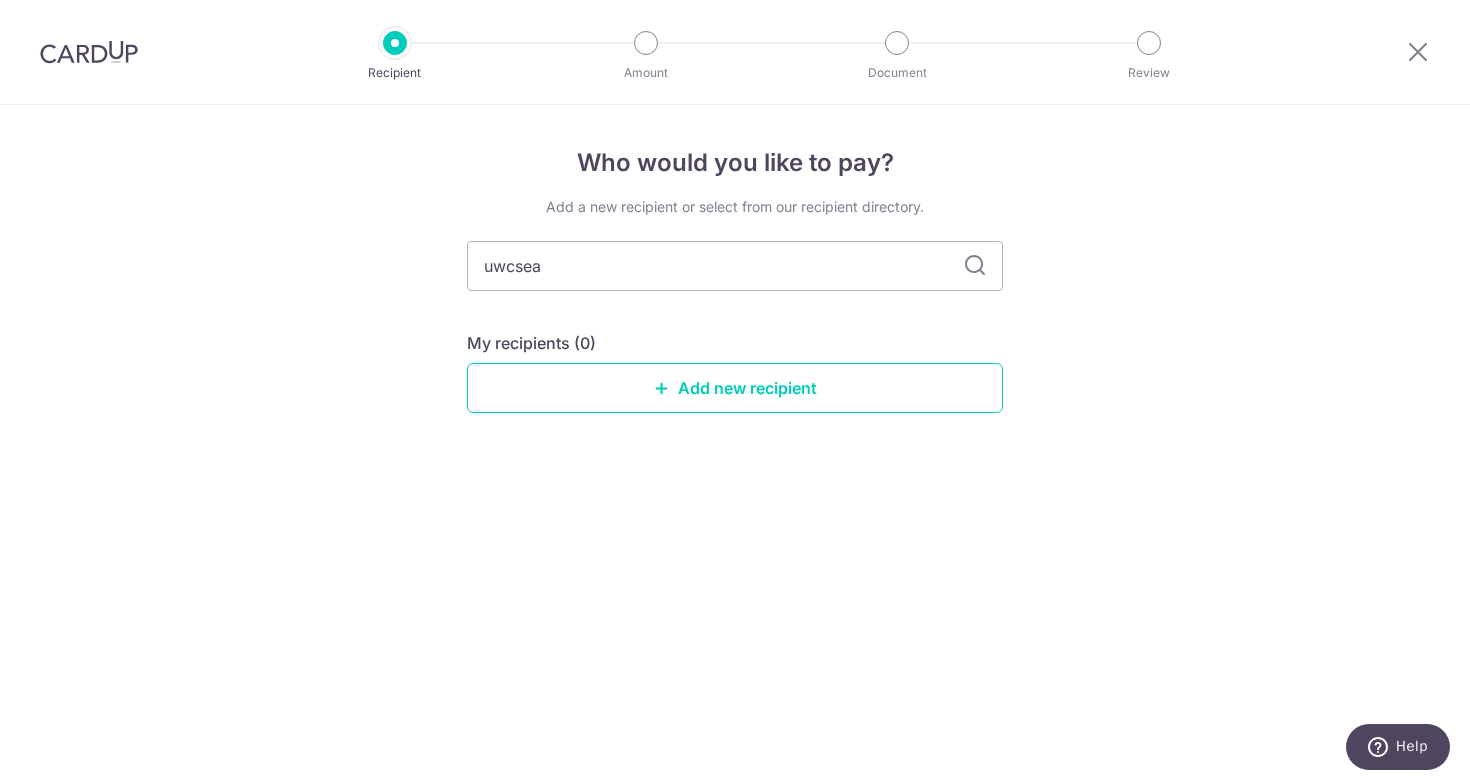 click at bounding box center [975, 266] 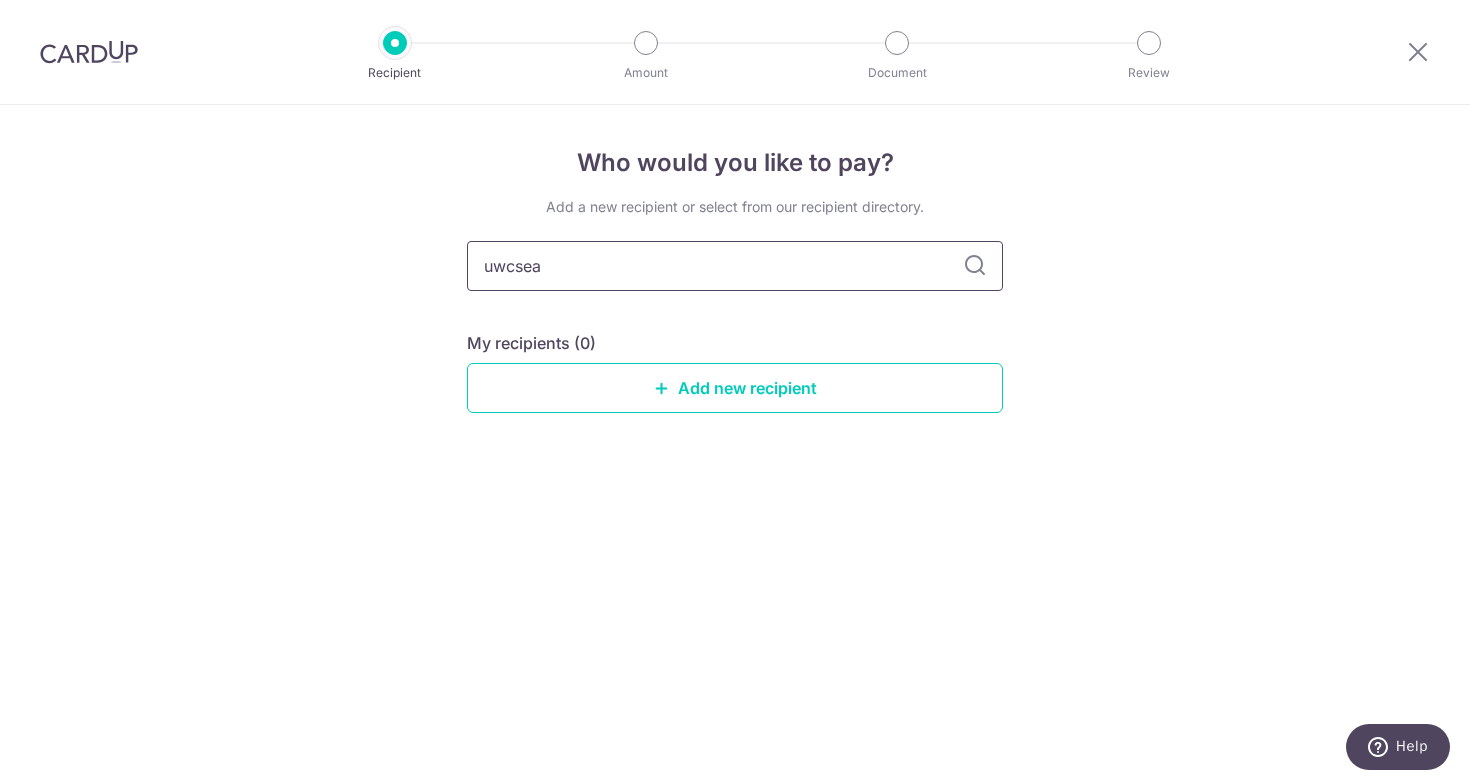 click on "uwcsea" at bounding box center [735, 266] 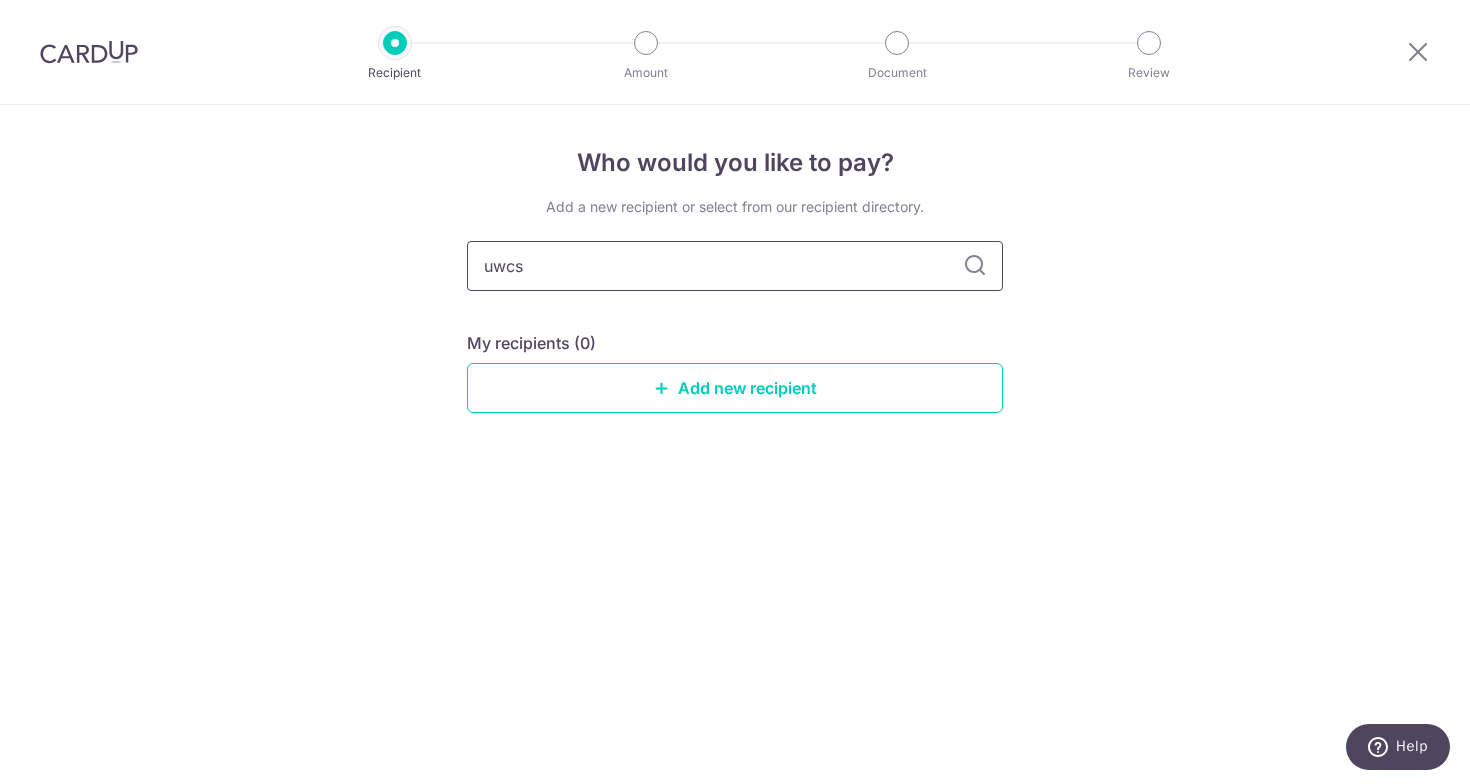 type on "uwc" 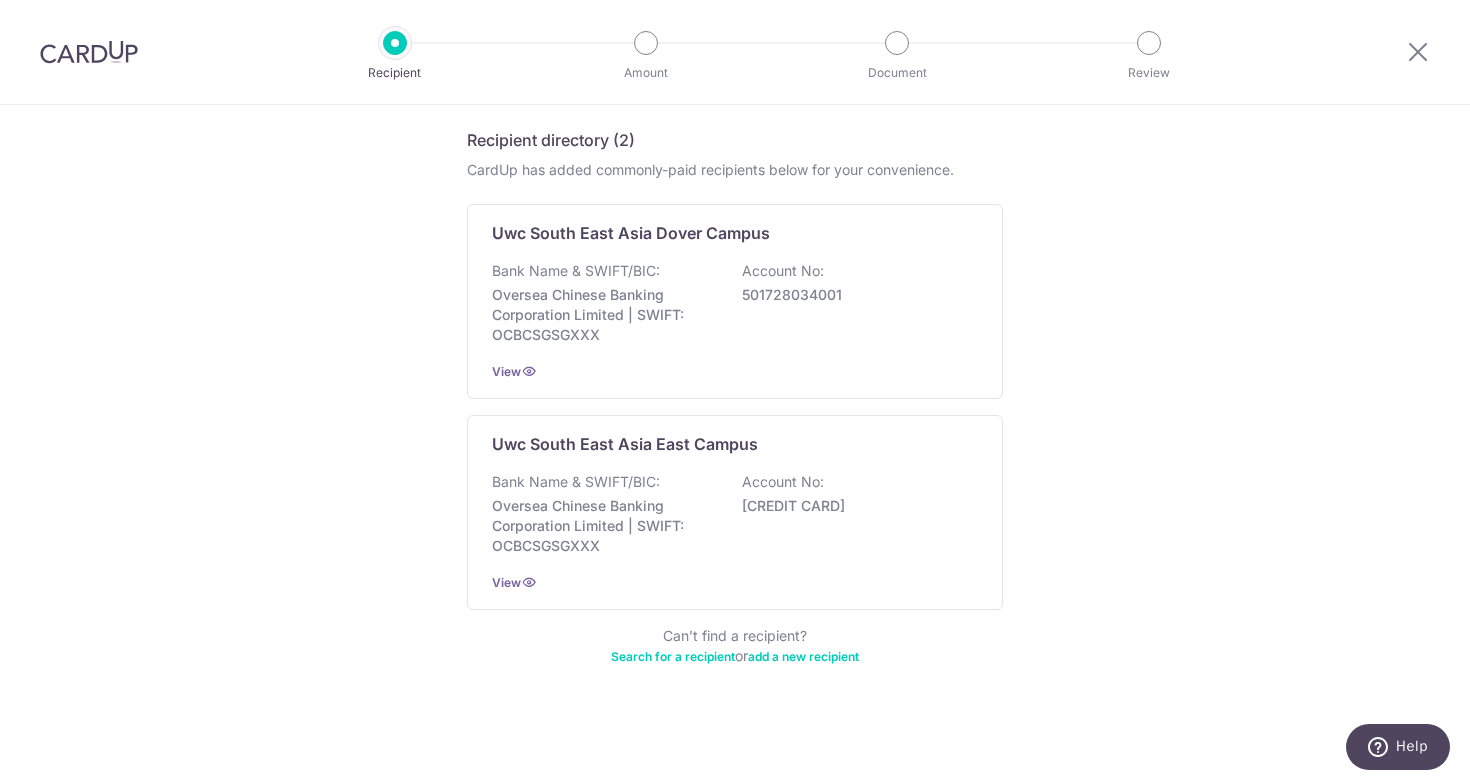 scroll, scrollTop: 317, scrollLeft: 0, axis: vertical 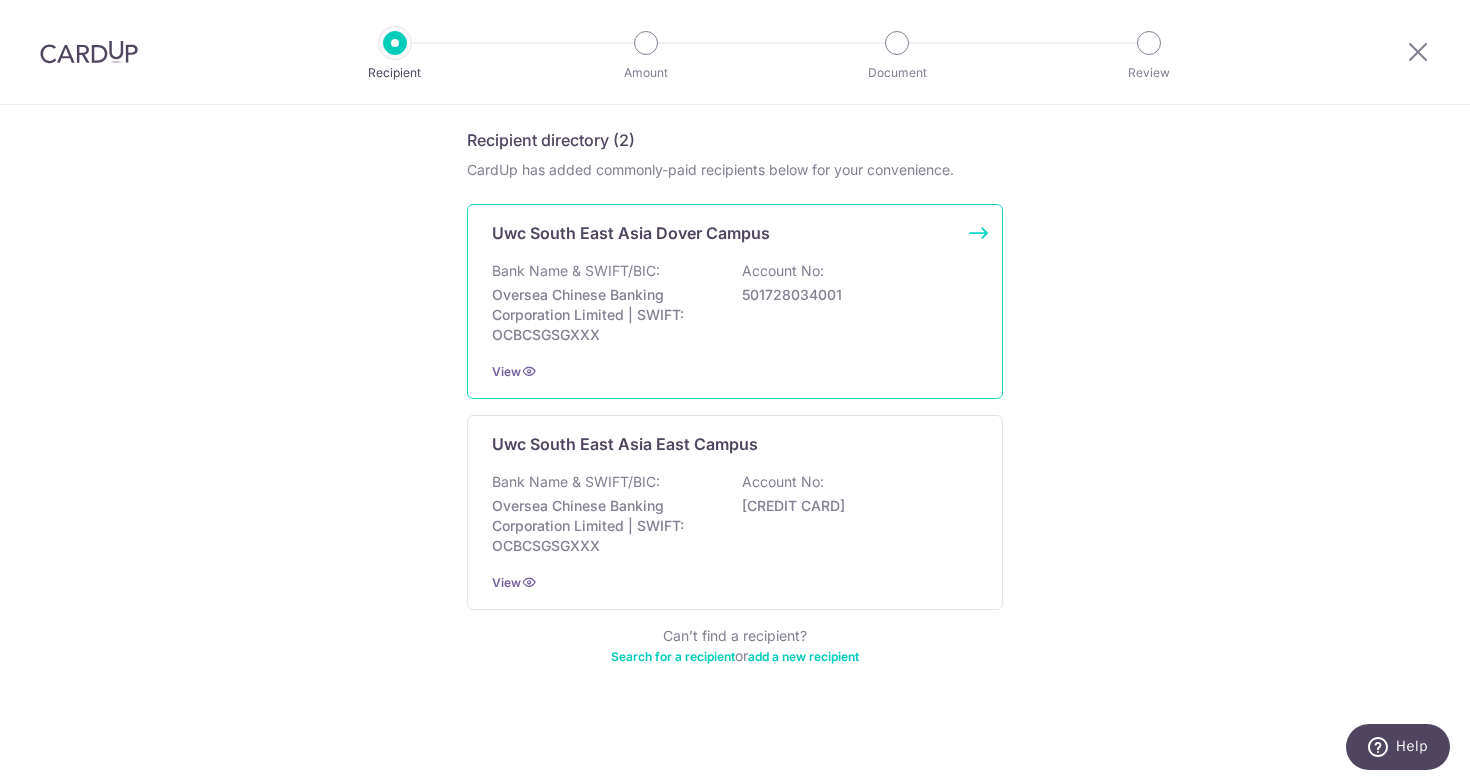 click on "View" at bounding box center (735, 371) 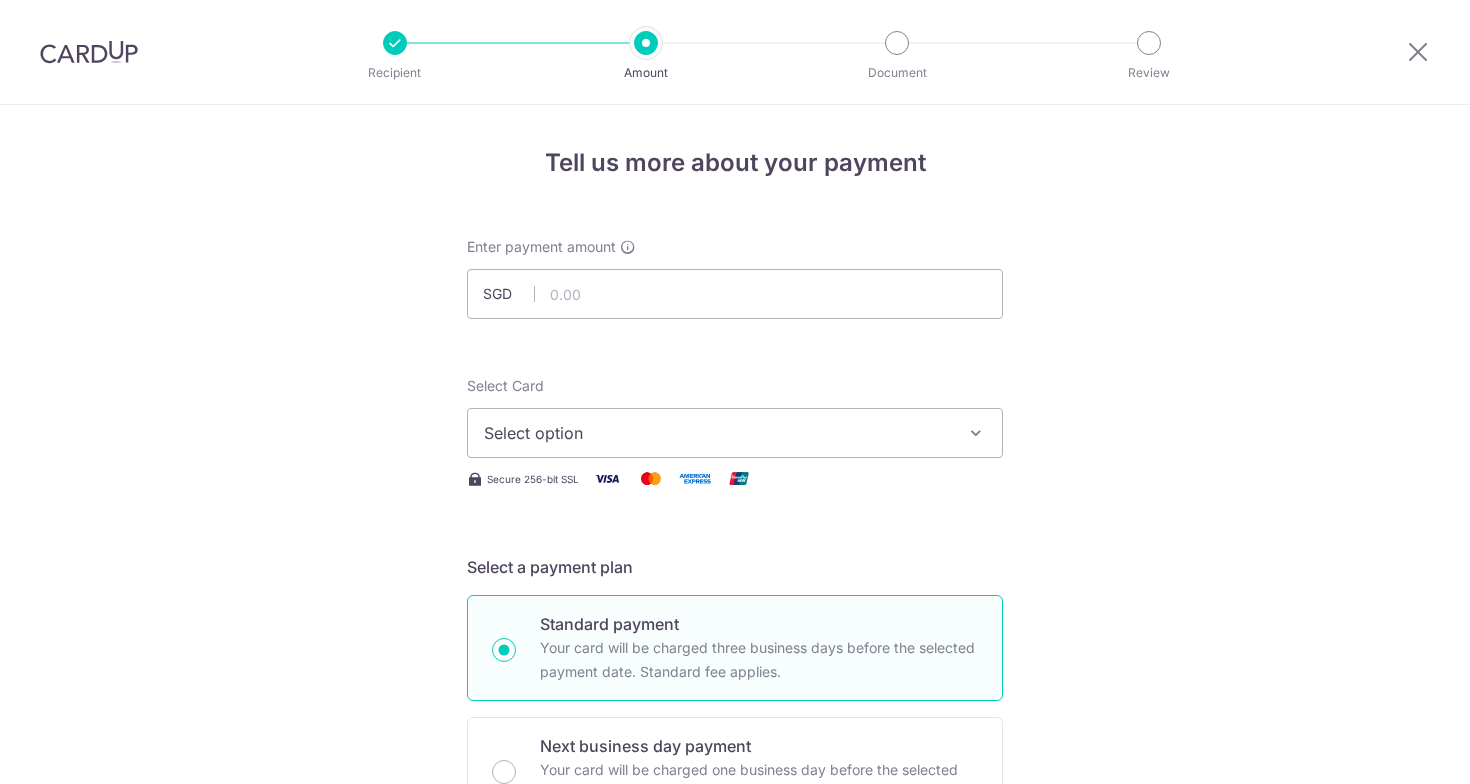 scroll, scrollTop: 0, scrollLeft: 0, axis: both 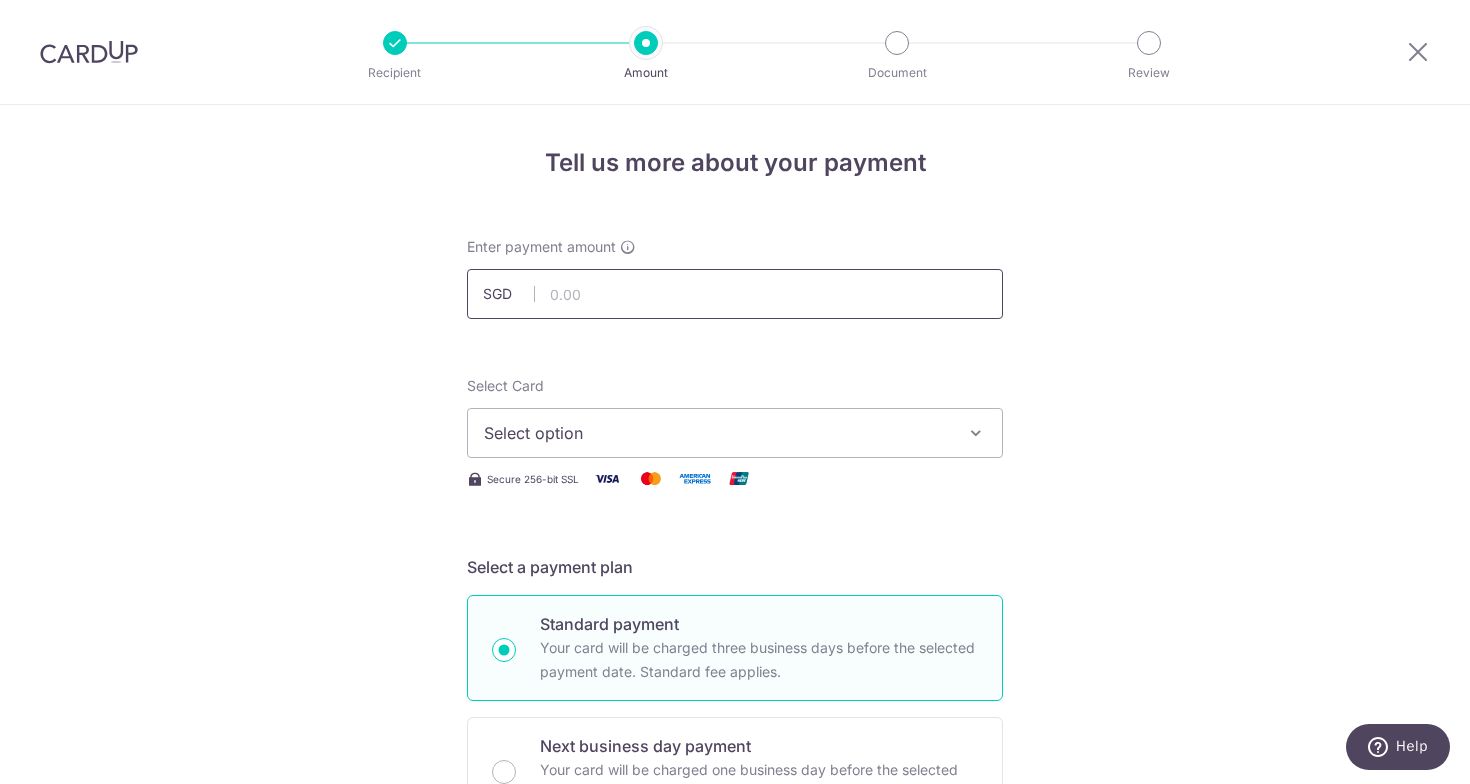 click at bounding box center [735, 294] 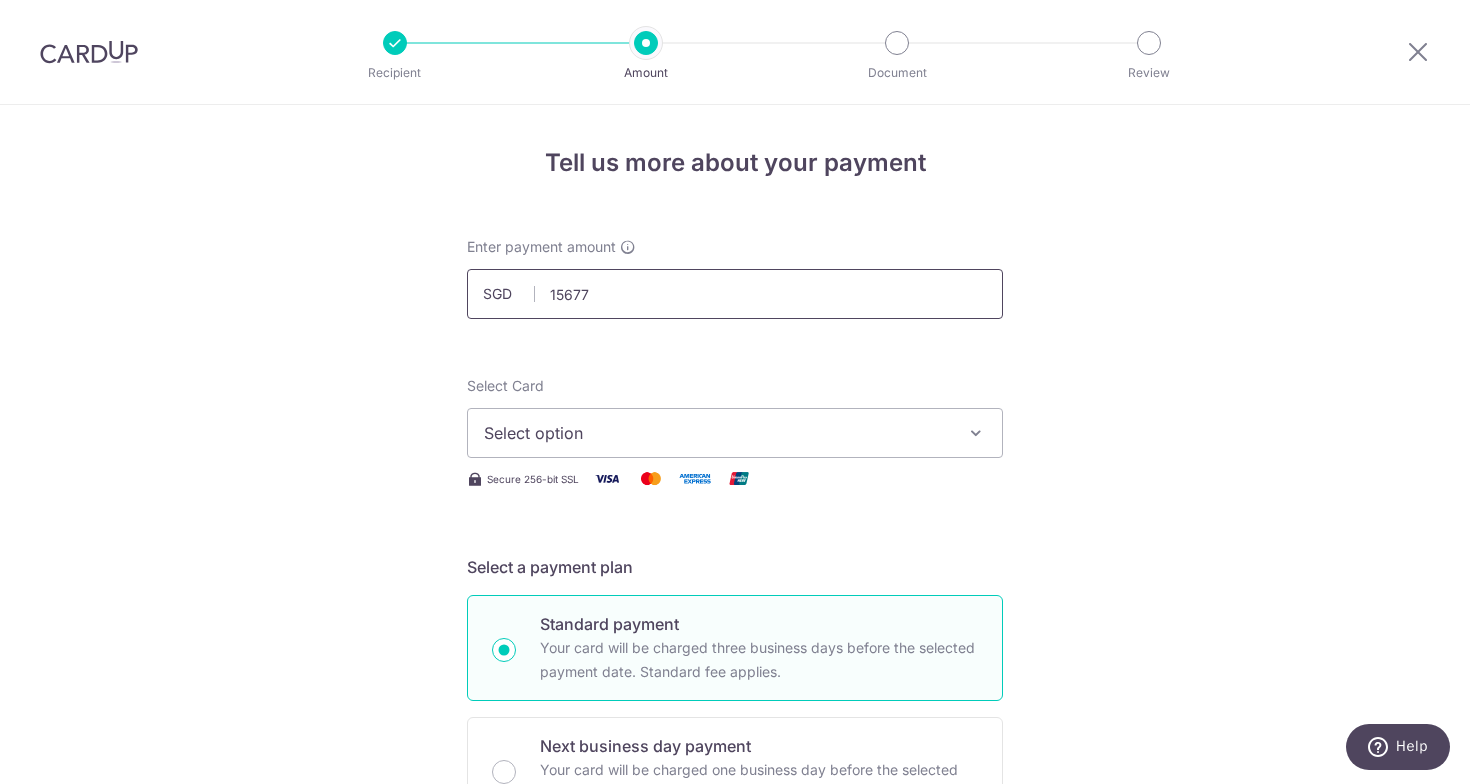 type on "15,677.00" 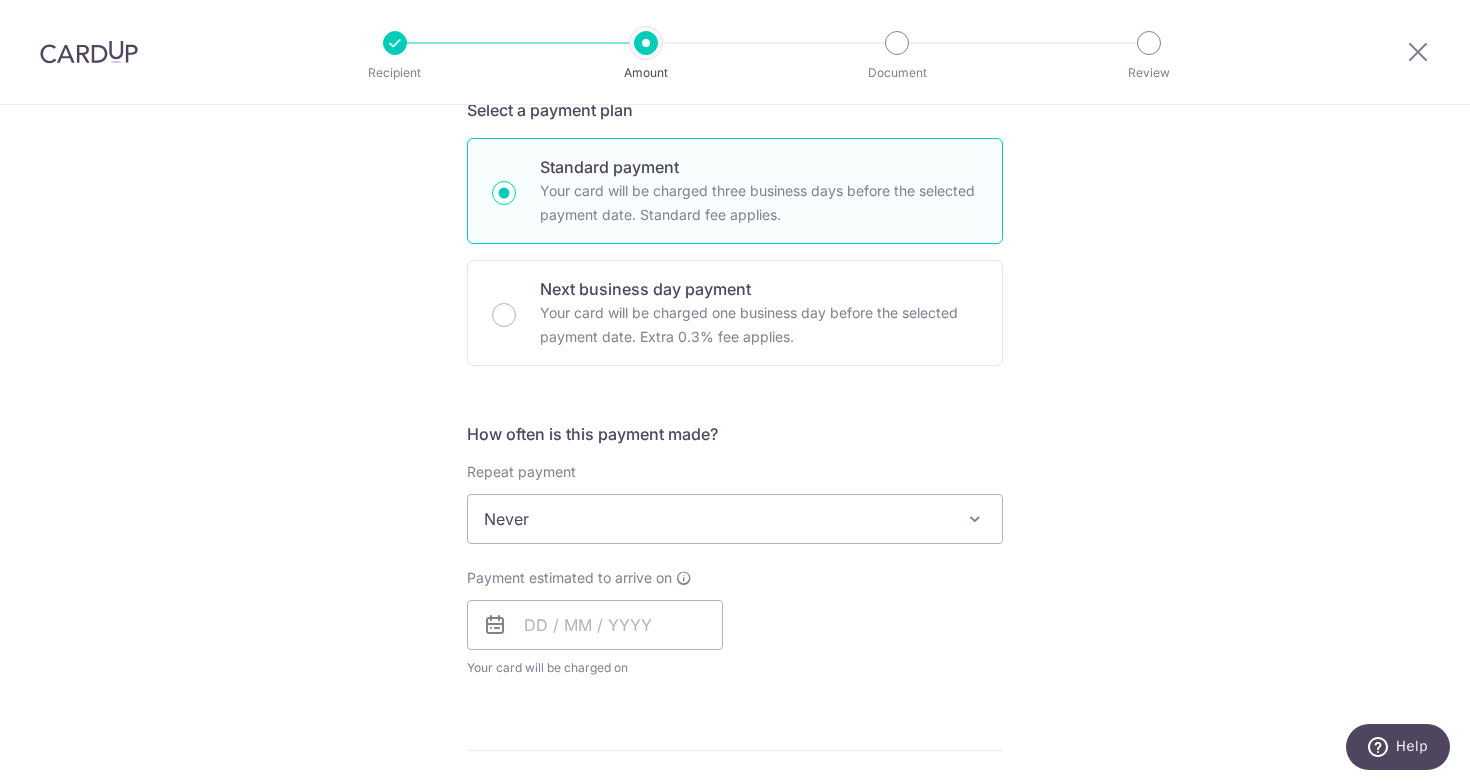 scroll, scrollTop: 460, scrollLeft: 0, axis: vertical 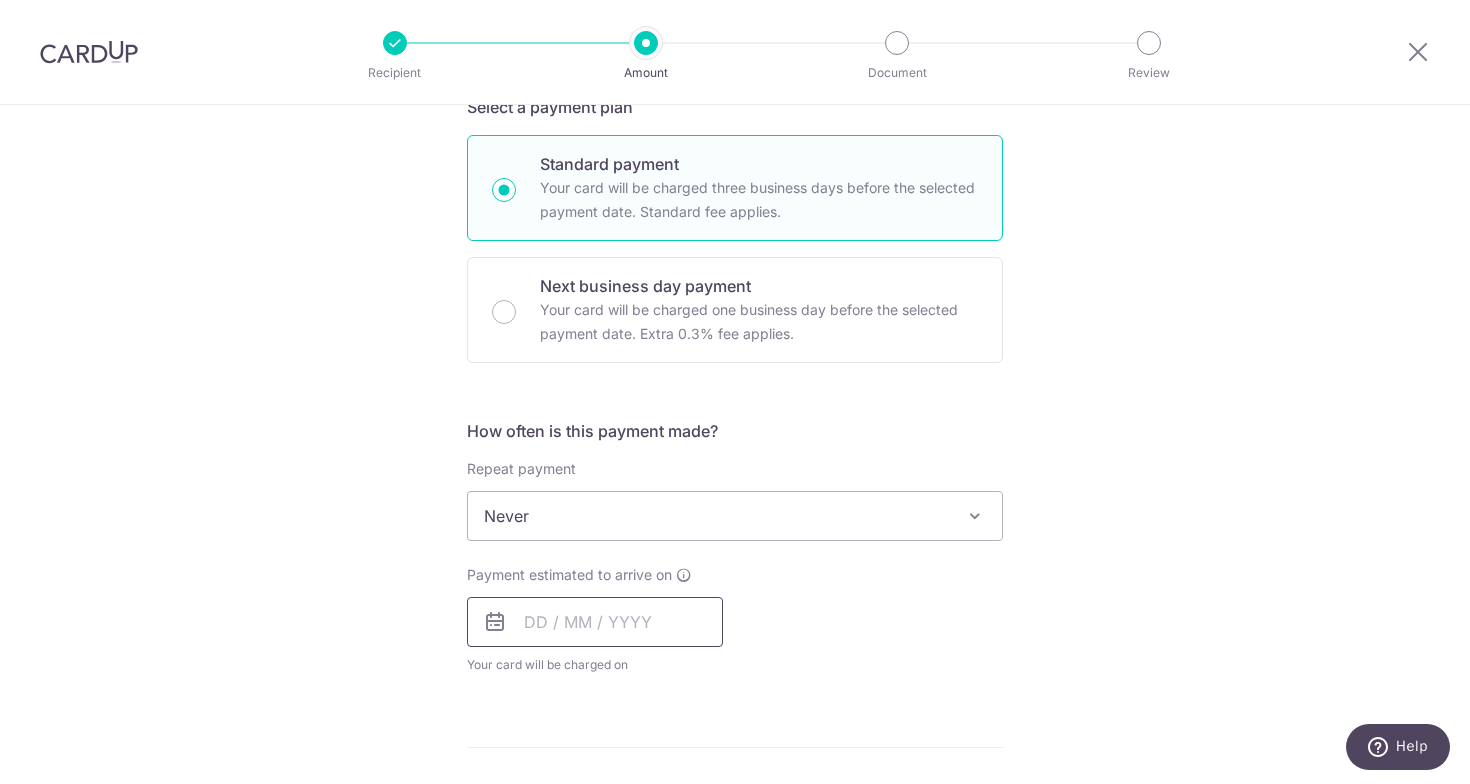 click at bounding box center (595, 622) 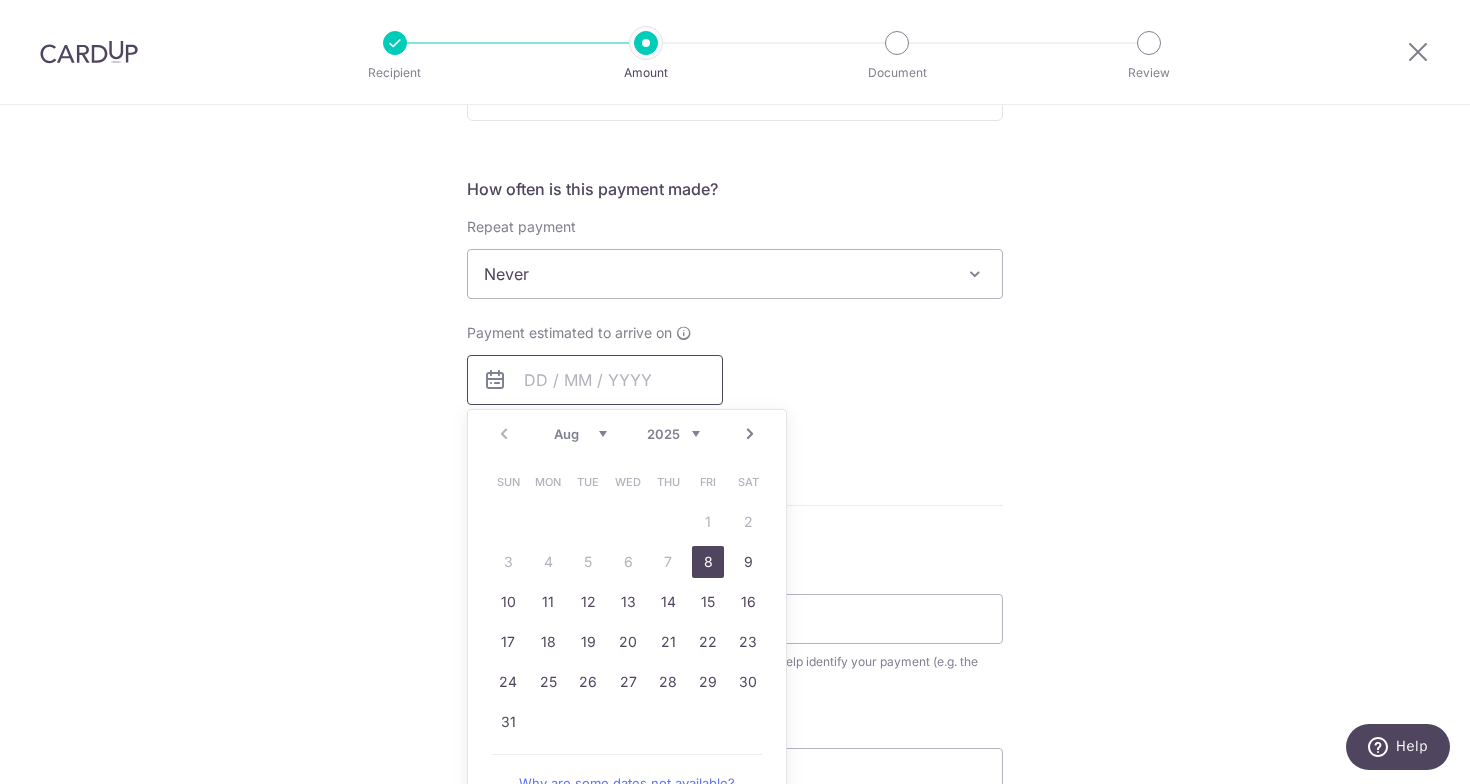 scroll, scrollTop: 709, scrollLeft: 0, axis: vertical 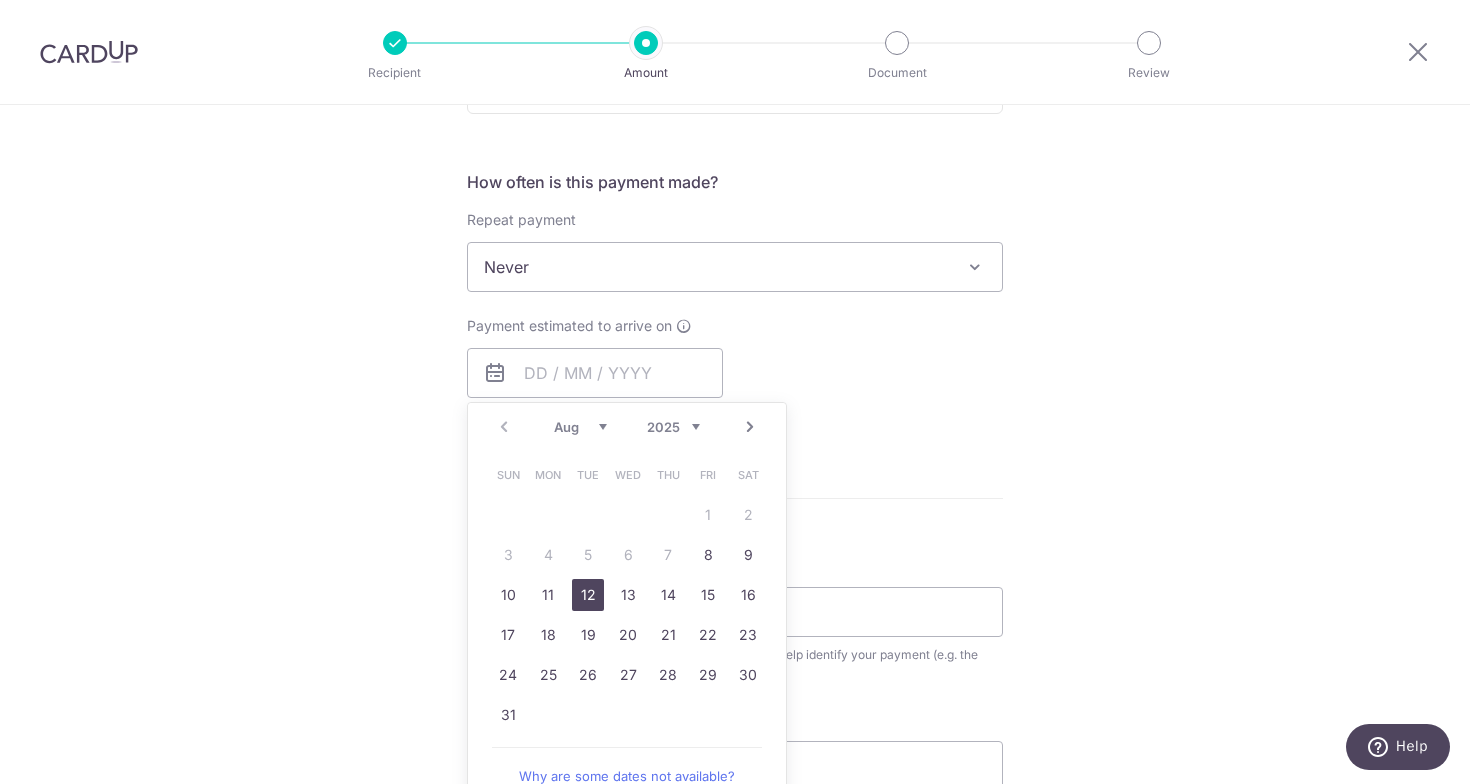 click on "12" at bounding box center [588, 595] 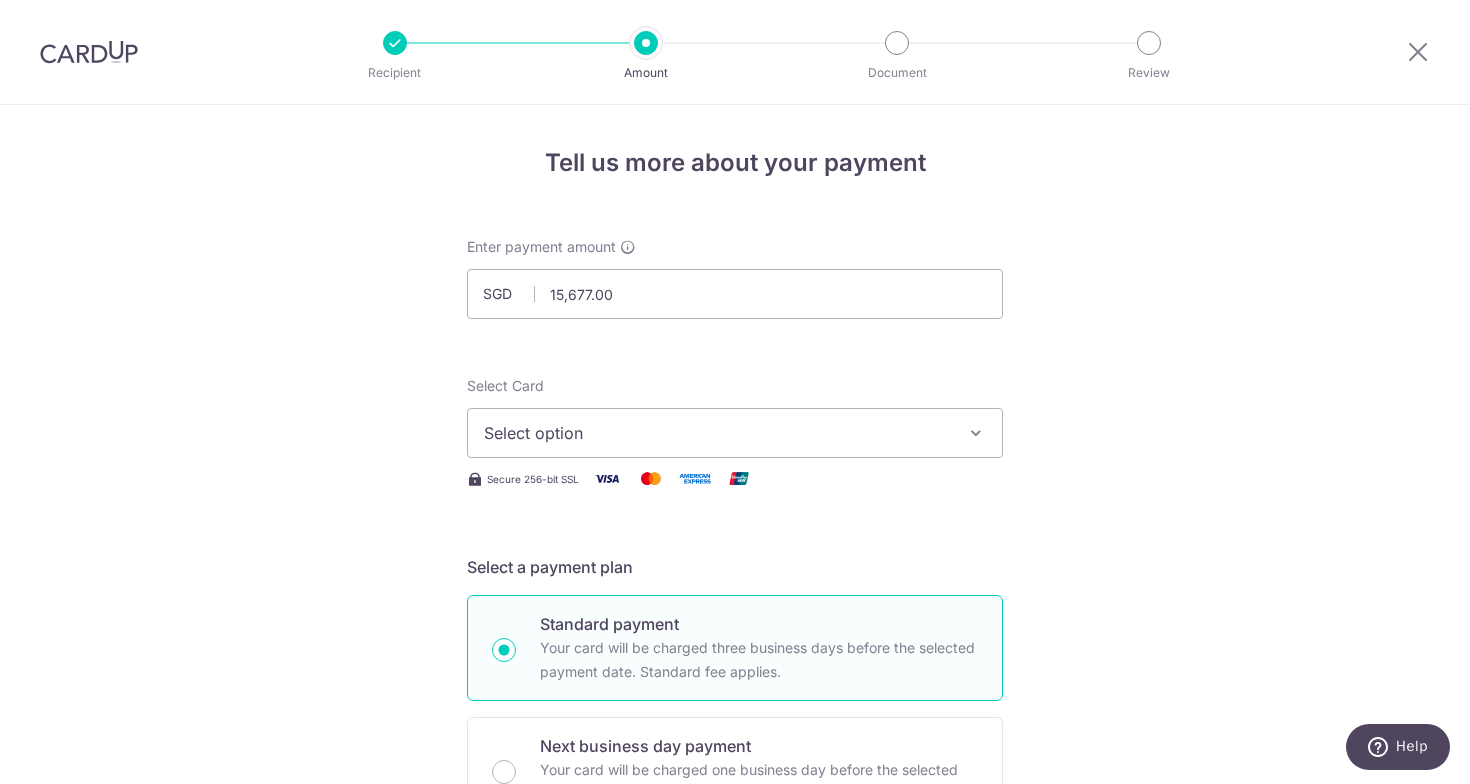 scroll, scrollTop: 0, scrollLeft: 0, axis: both 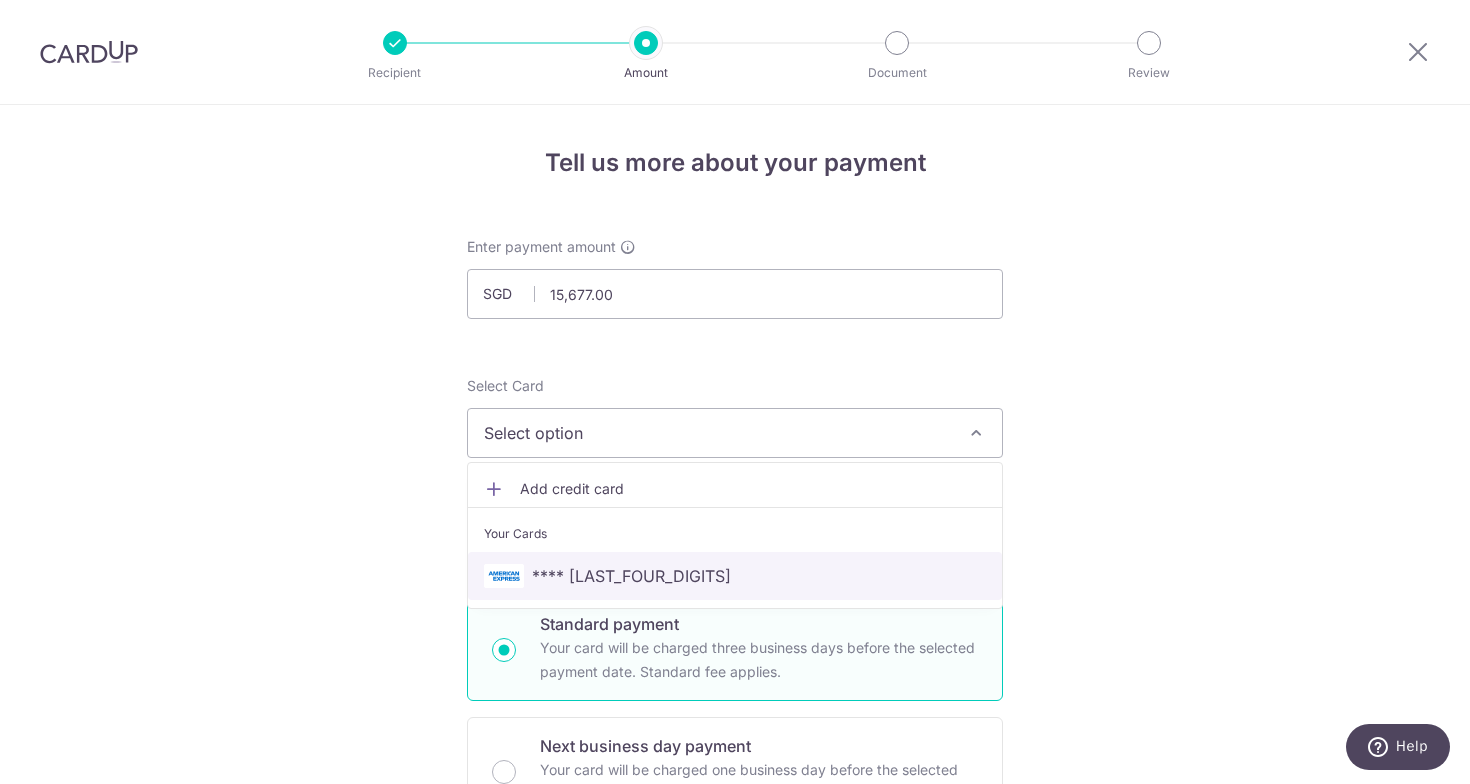 click on "**** [LAST_FOUR_DIGITS]" at bounding box center [735, 576] 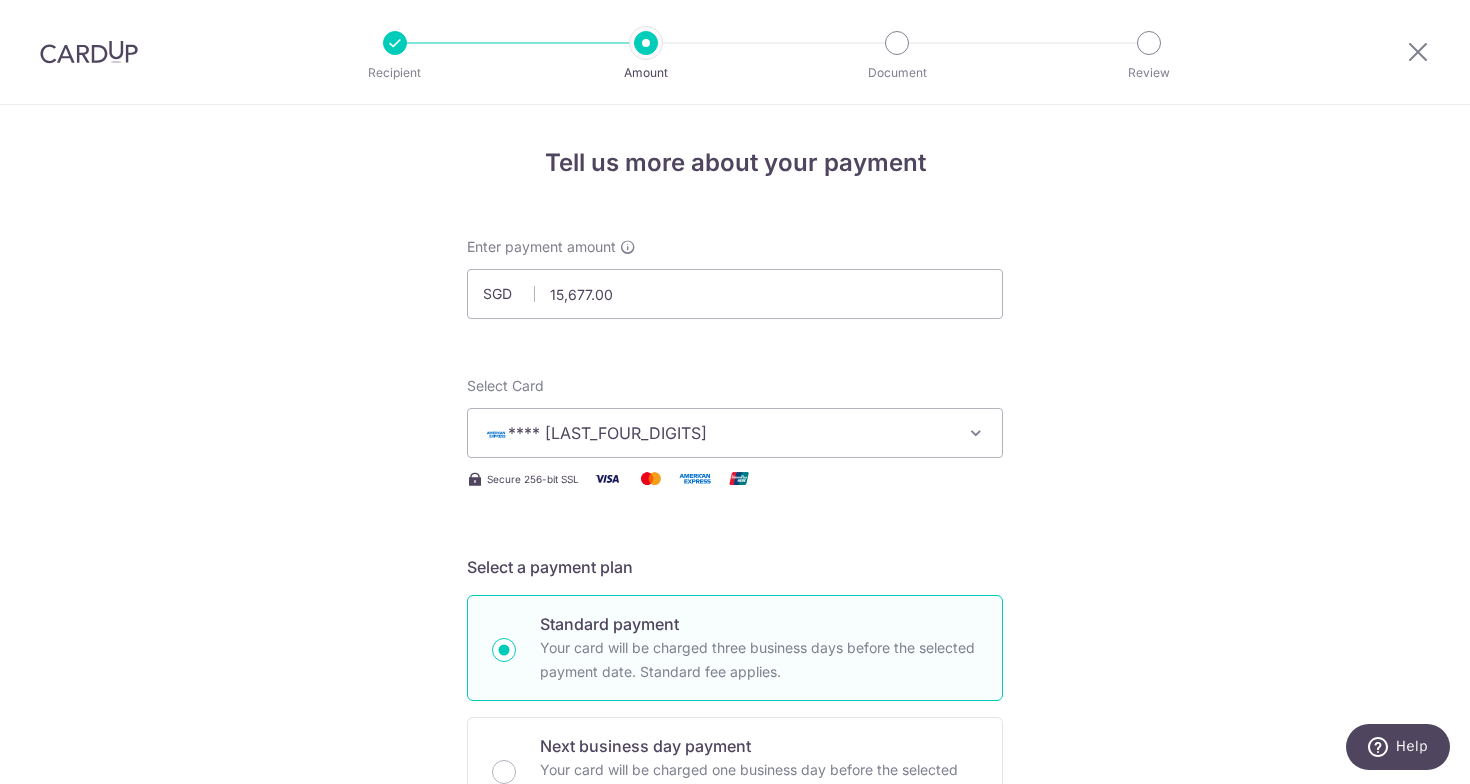 click on "Tell us more about your payment
Select Card
**** [LAST_FOUR_DIGITS]
Add credit card
Your Cards
**** [LAST_FOUR_DIGITS]
Secure 256-bit SSL
Text
New card details
Card
Secure 256-bit SSL" at bounding box center [735, 1050] 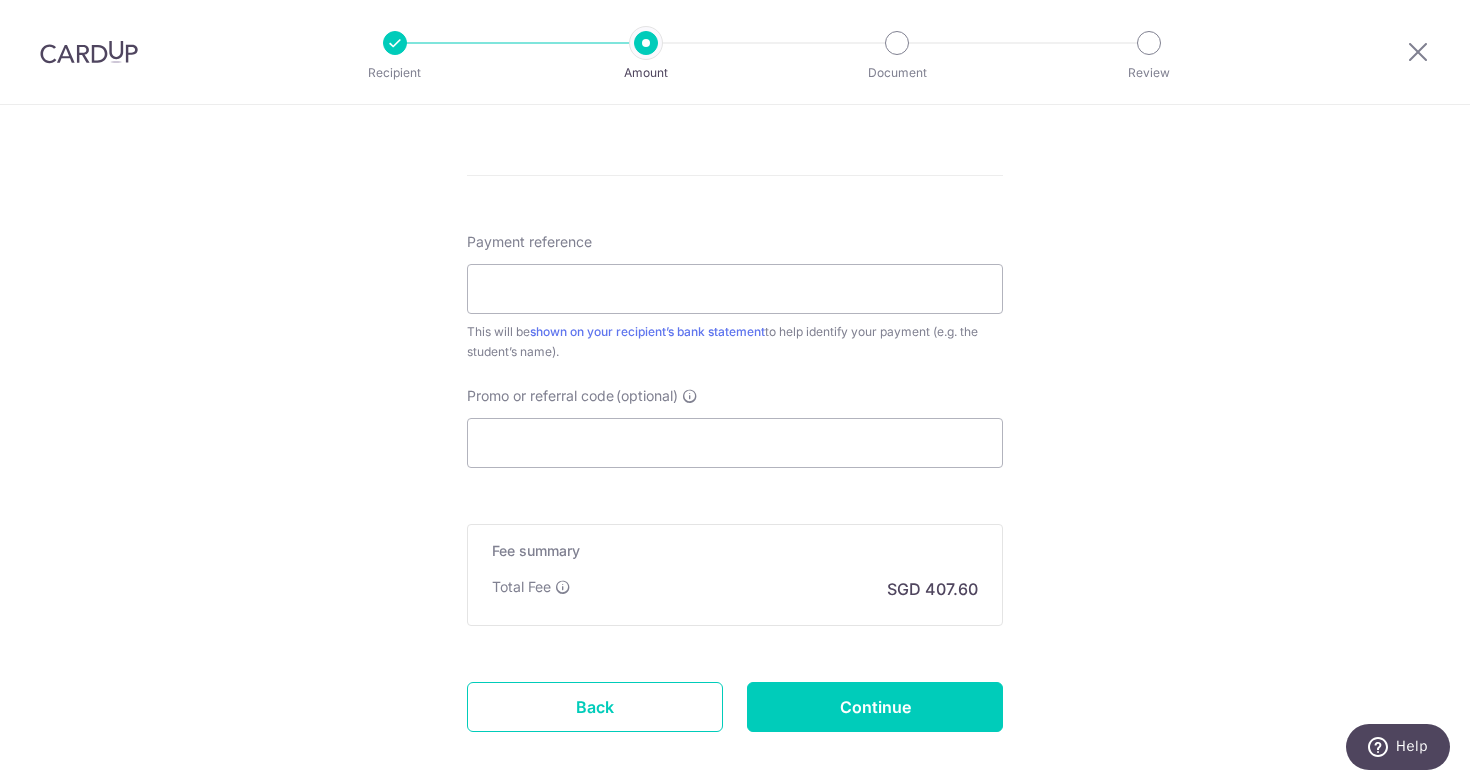 scroll, scrollTop: 1117, scrollLeft: 0, axis: vertical 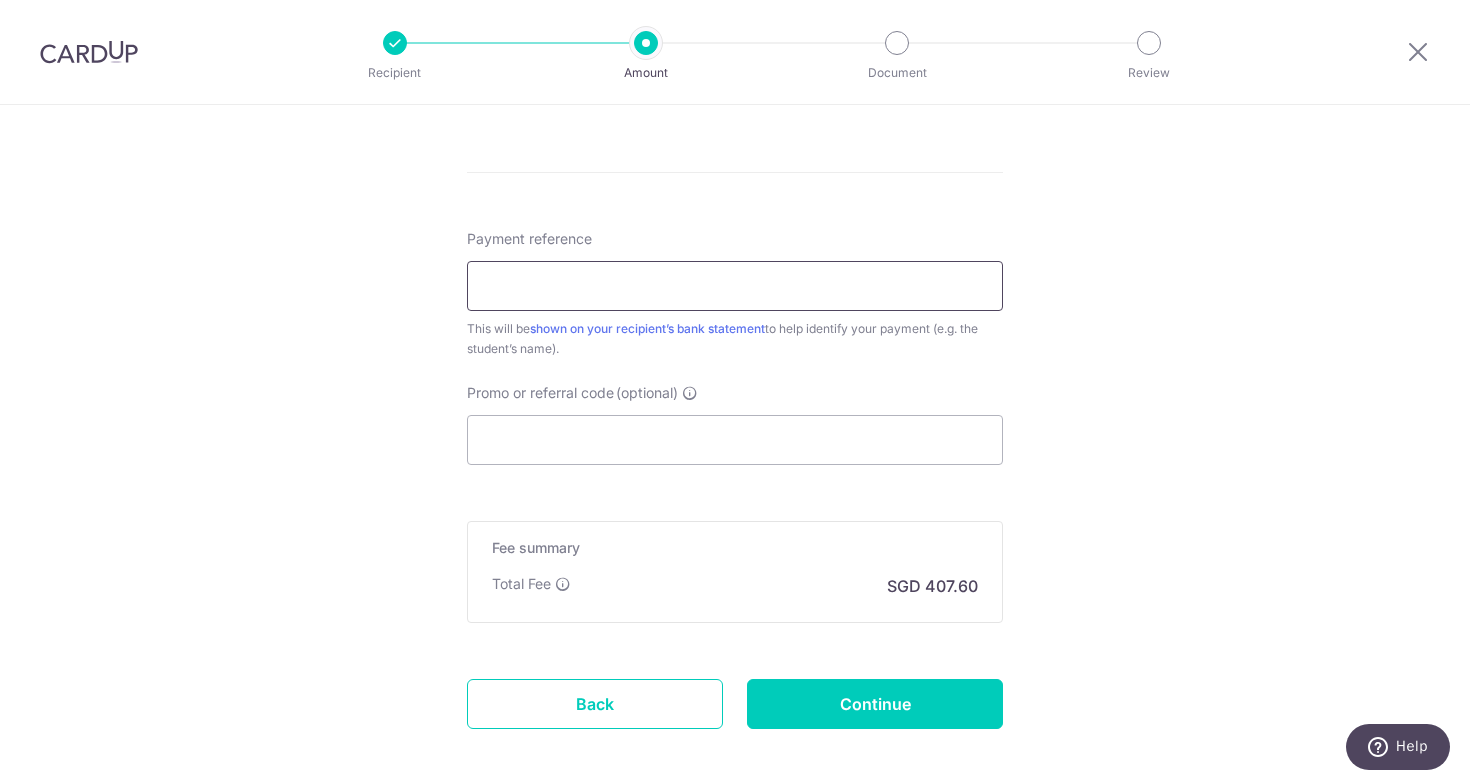 click on "Payment reference" at bounding box center (735, 286) 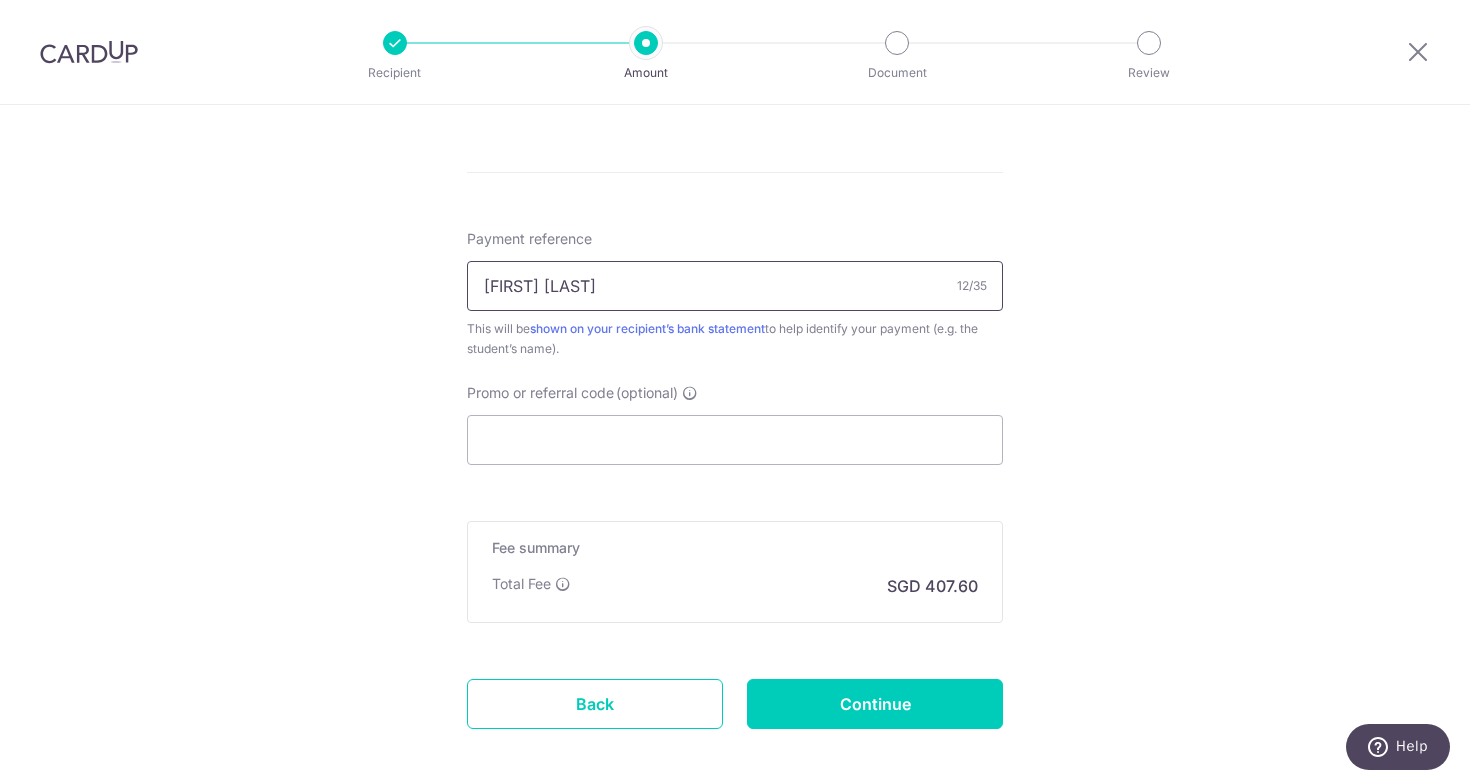 paste on "167163" 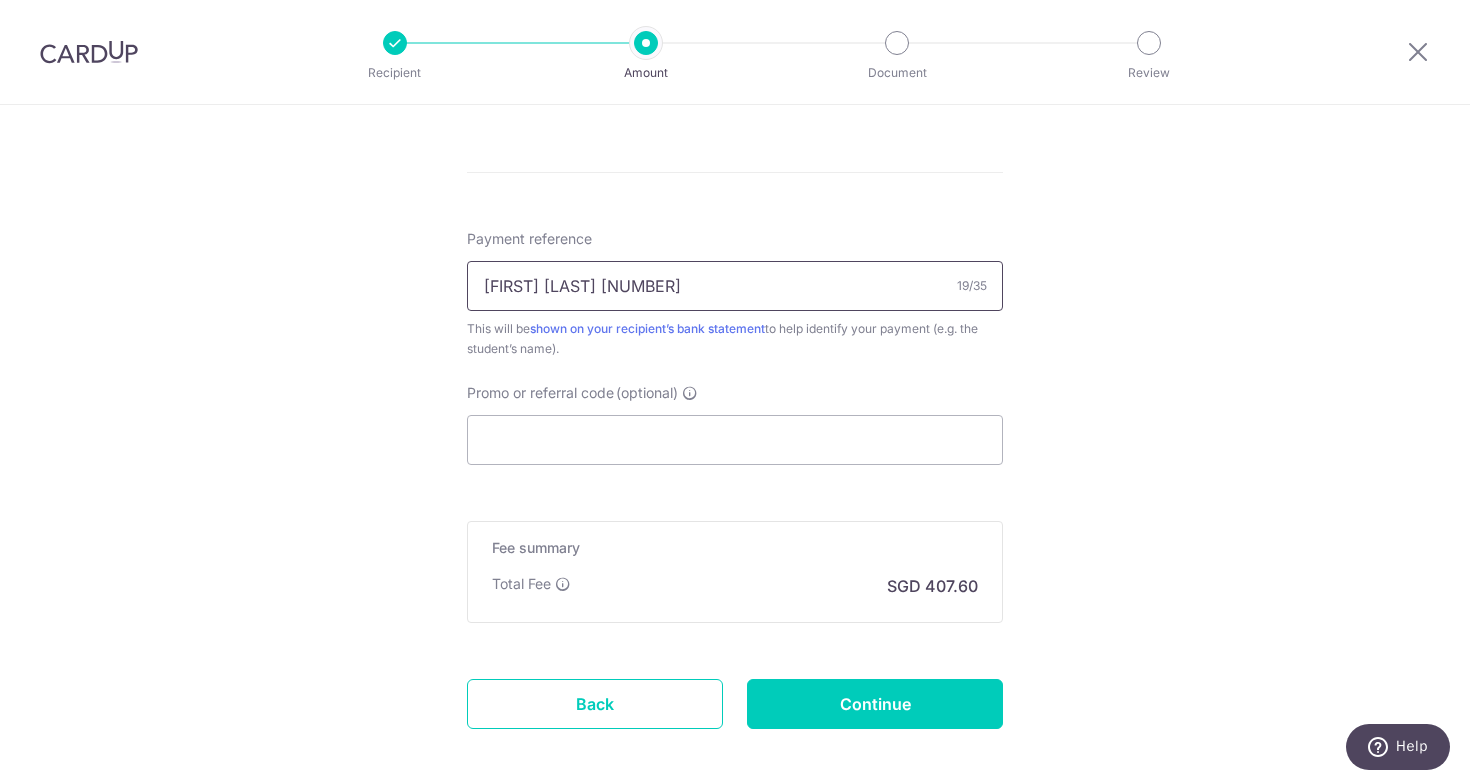 paste on "TBRD00023956" 